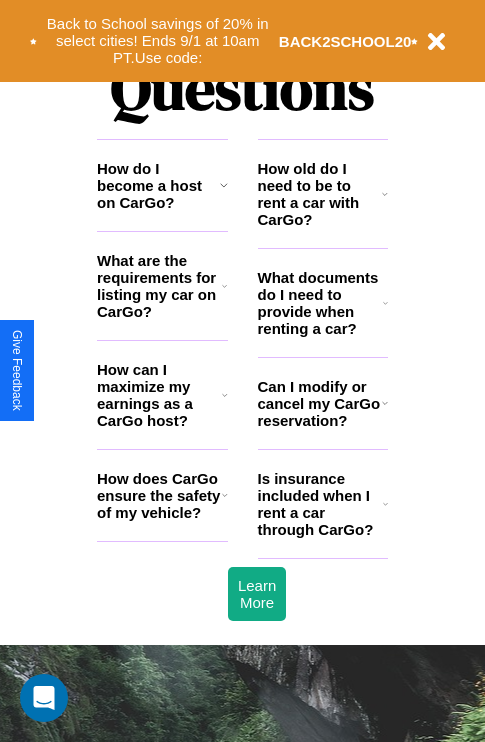 scroll, scrollTop: 2423, scrollLeft: 0, axis: vertical 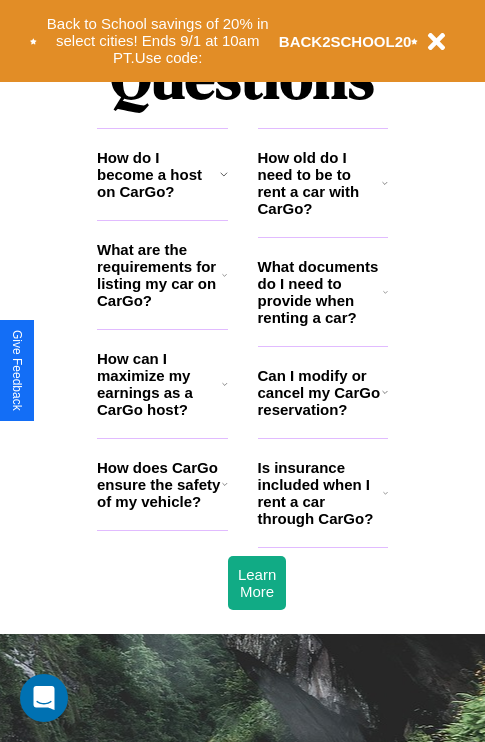 click 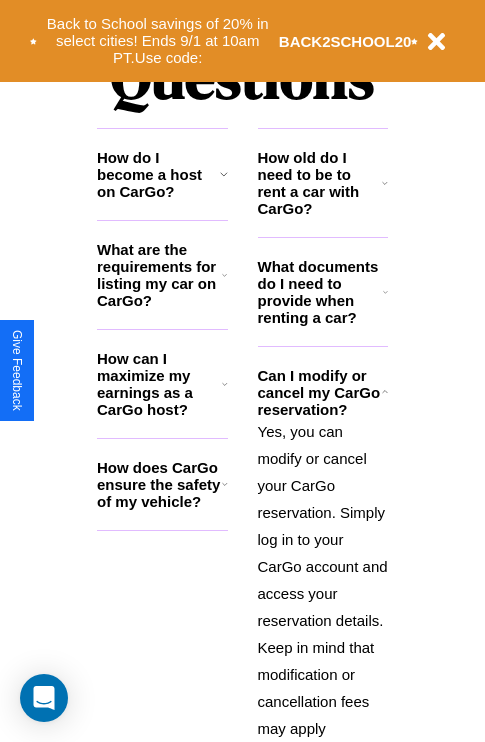 click on "How do I become a host on CarGo?" at bounding box center (158, 174) 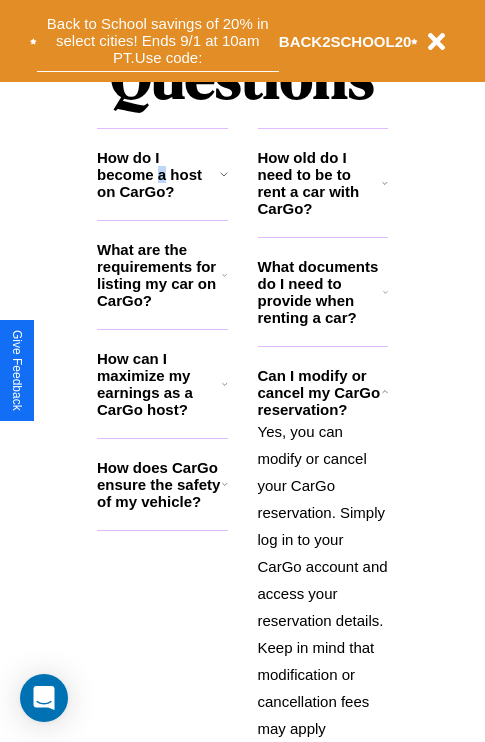 click on "Back to School savings of 20% in select cities! Ends 9/1 at 10am PT.  Use code:" at bounding box center (158, 41) 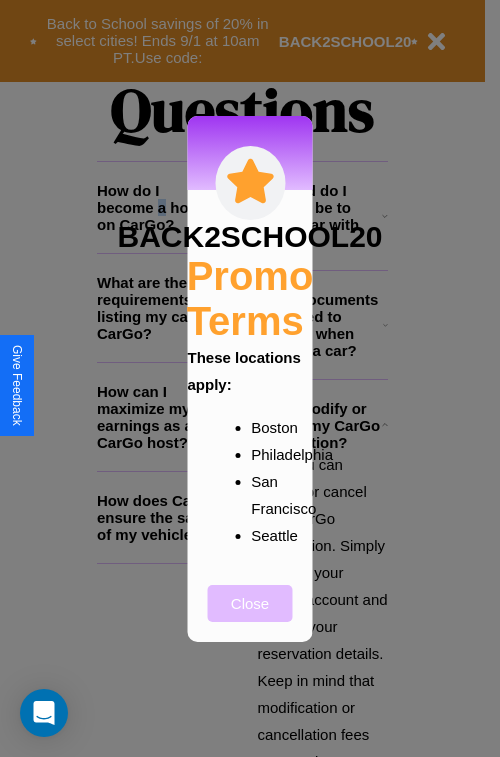 click on "Close" at bounding box center [250, 603] 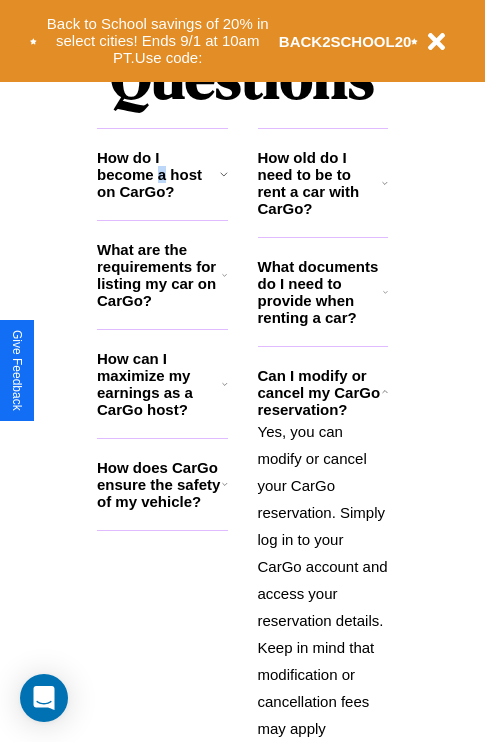 scroll, scrollTop: 0, scrollLeft: 0, axis: both 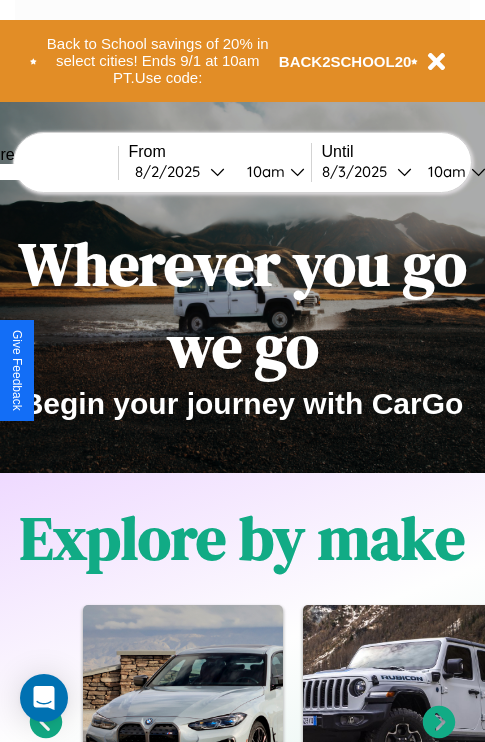 click at bounding box center [43, 172] 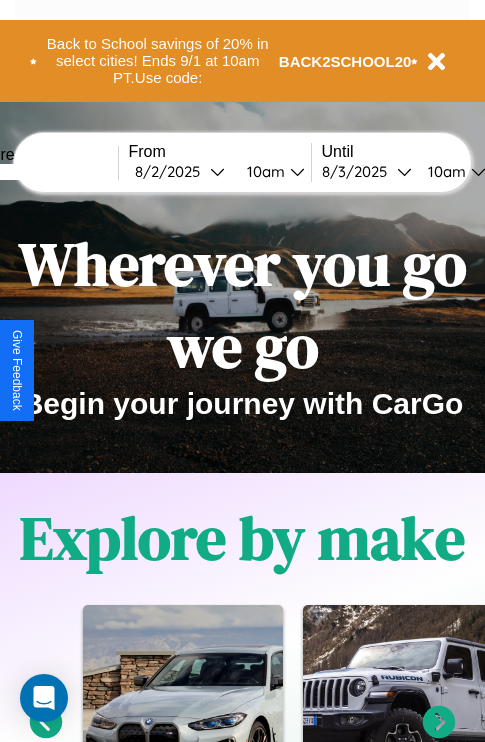 type on "*****" 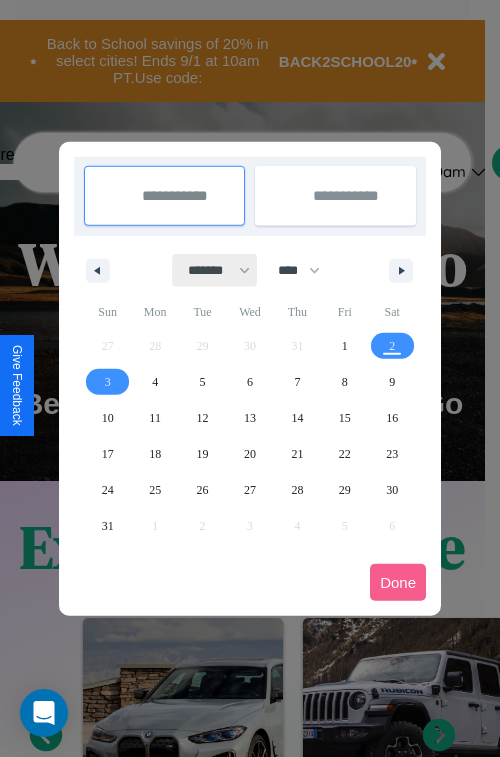 click on "******* ******** ***** ***** *** **** **** ****** ********* ******* ******** ********" at bounding box center (215, 270) 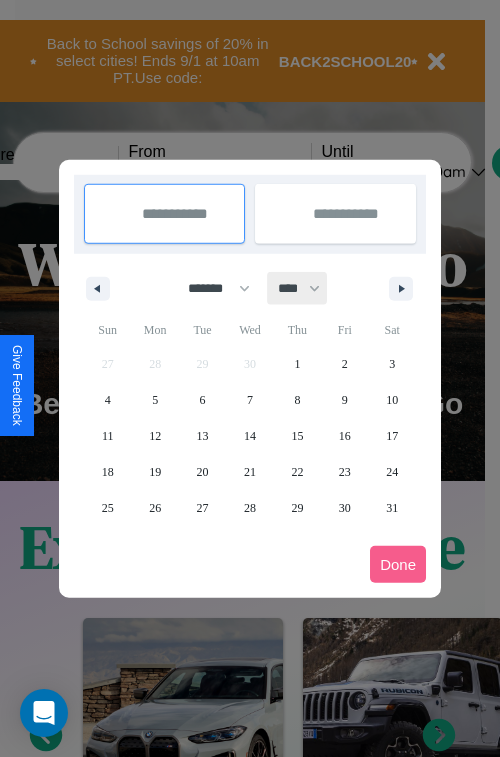 click on "**** **** **** **** **** **** **** **** **** **** **** **** **** **** **** **** **** **** **** **** **** **** **** **** **** **** **** **** **** **** **** **** **** **** **** **** **** **** **** **** **** **** **** **** **** **** **** **** **** **** **** **** **** **** **** **** **** **** **** **** **** **** **** **** **** **** **** **** **** **** **** **** **** **** **** **** **** **** **** **** **** **** **** **** **** **** **** **** **** **** **** **** **** **** **** **** **** **** **** **** **** **** **** **** **** **** **** **** **** **** **** **** **** **** **** **** **** **** **** **** ****" at bounding box center [298, 288] 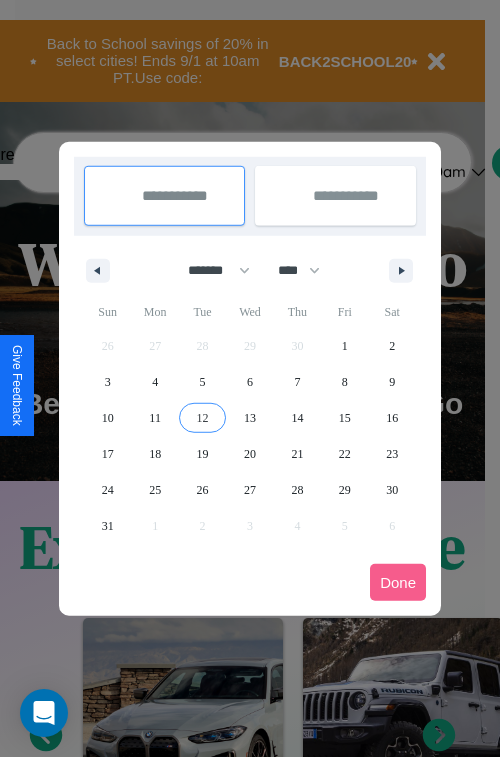 click on "12" at bounding box center [203, 418] 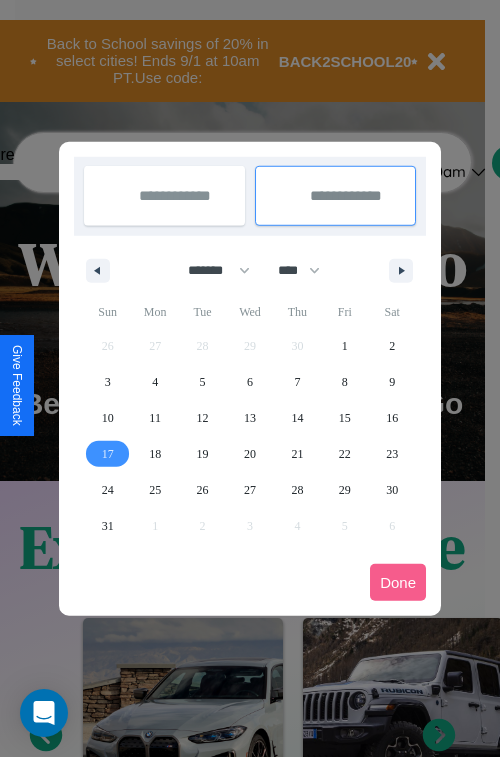 click on "17" at bounding box center [108, 454] 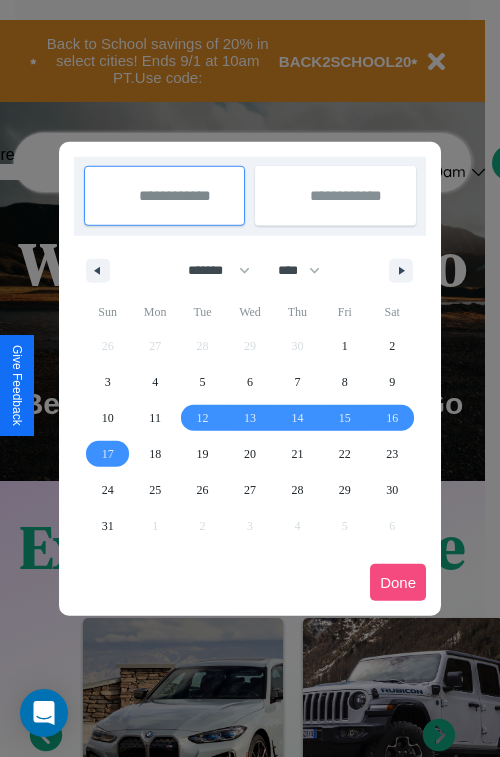 click on "Done" at bounding box center (398, 582) 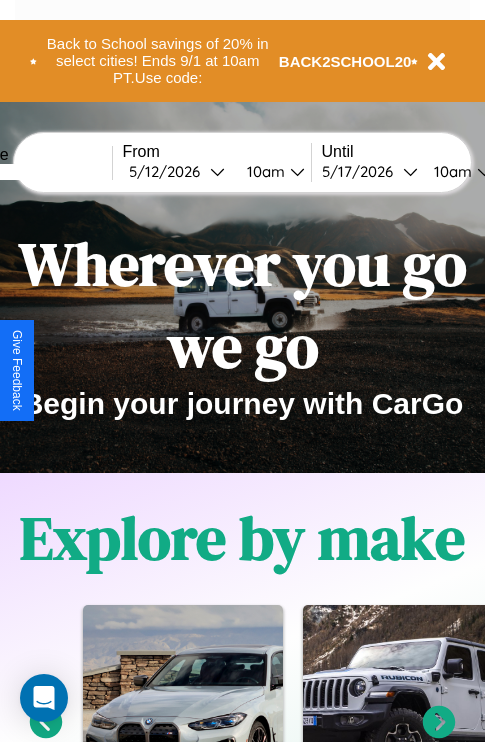 scroll, scrollTop: 0, scrollLeft: 74, axis: horizontal 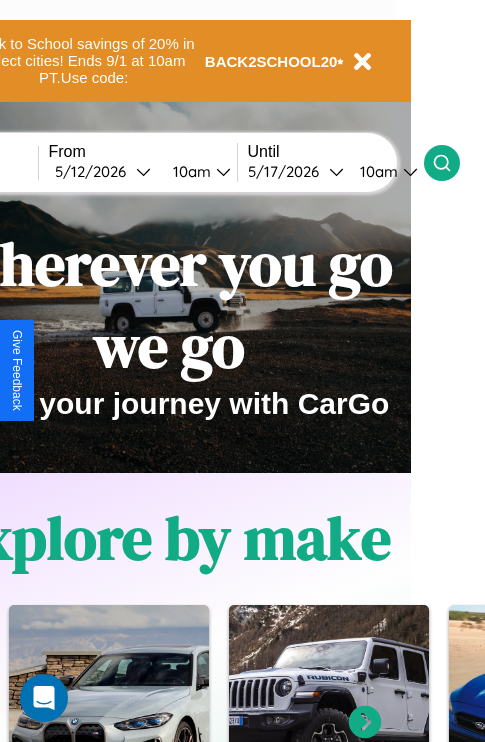click 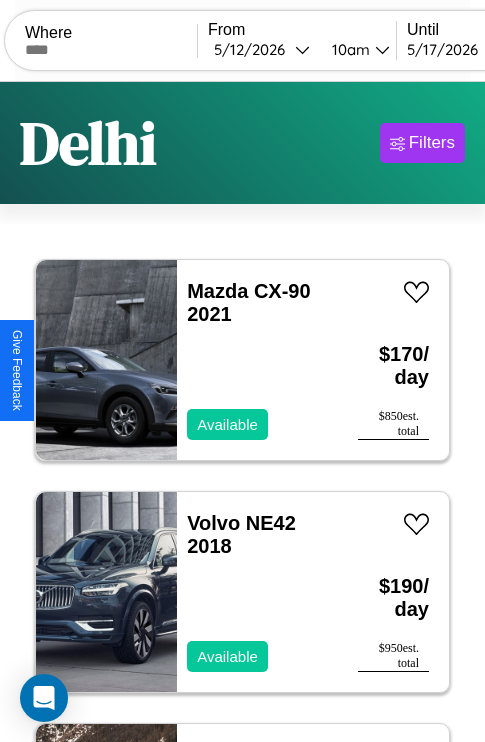 scroll, scrollTop: 95, scrollLeft: 0, axis: vertical 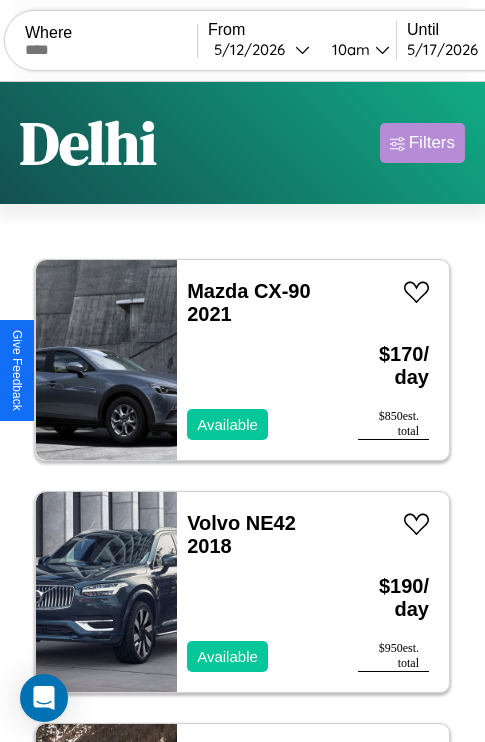 click on "Filters" at bounding box center (432, 143) 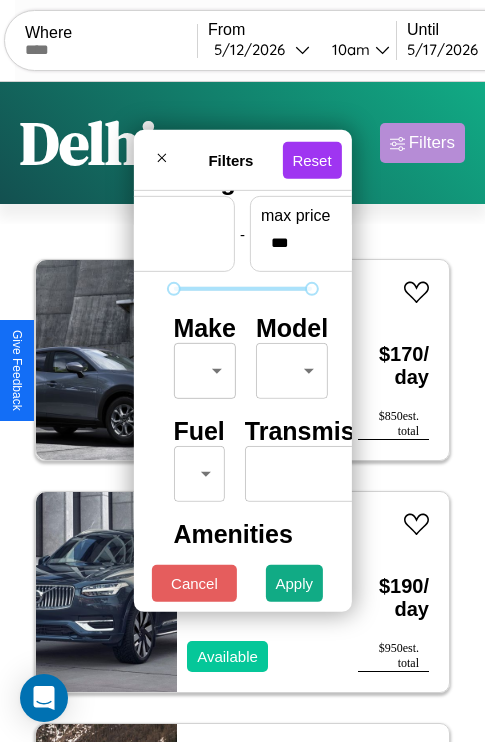 scroll, scrollTop: 59, scrollLeft: 0, axis: vertical 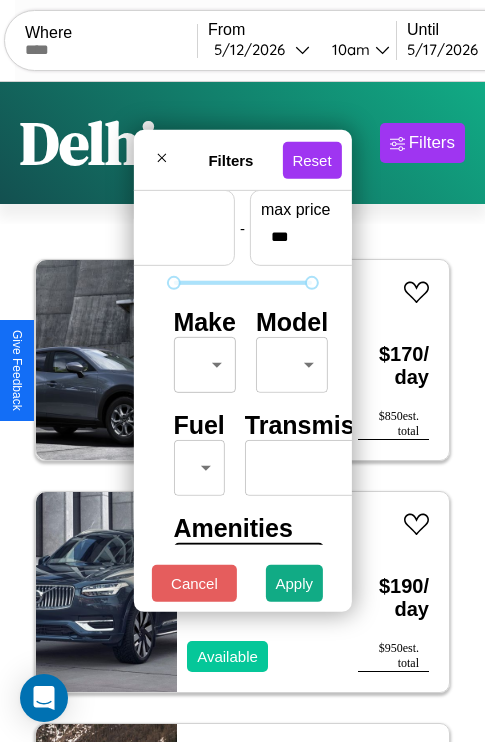 click on "CarGo Where From [DATE] [TIME] Until [DATE] [TIME] Become a Host Login Sign Up [CITY] Filters 34  cars in this area These cars can be picked up in this city. Mazda   CX-90   2021 Available $ 170  / day $ 850  est. total Volvo   NE42   2018 Available $ 190  / day $ 950  est. total Jeep   Comanche   2021 Available $ 140  / day $ 700  est. total Chrysler   NEWPORT   2020 Available $ 30  / day $ 150  est. total Lincoln   Mark LT   2020 Available $ 140  / day $ 700  est. total Jeep   Grand Wagoneer   2022 Available $ 170  / day $ 850  est. total Subaru   BRZ   2020 Unavailable $ 50  / day $ 250  est. total Honda   VT1100D2   2019 Available $ 30  / day $ 150  est. total Kia   Spectra   2024 Available $ 150  / day $ 750  est. total Dodge   D-Series   2018 Unavailable $ 190  / day $ 950  est. total Acura   ILX   2021 Available $ 160  / day $ 800  est. total Bentley   Bentley Industries, LLC   2020 Available $ 140  / day $ 700  est. total Alfa Romeo   Giulia ([PHONE])   2020 Available $ 110  / day $ 550 Ford" at bounding box center (242, 412) 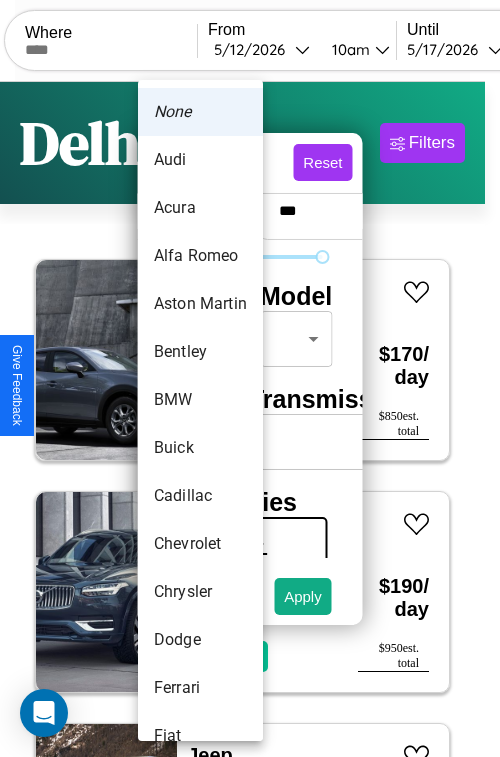 click on "Aston Martin" at bounding box center (200, 304) 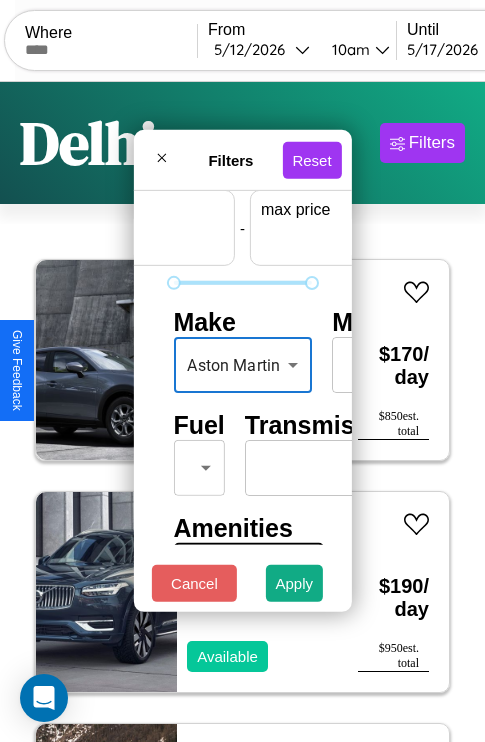 scroll, scrollTop: 59, scrollLeft: 124, axis: both 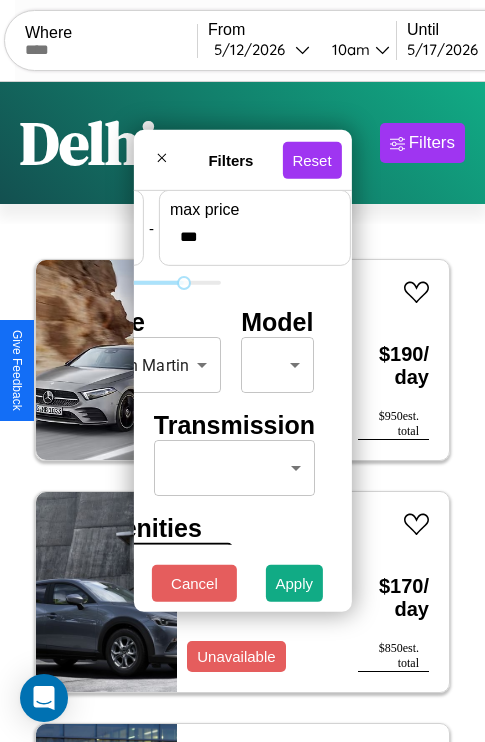 type on "***" 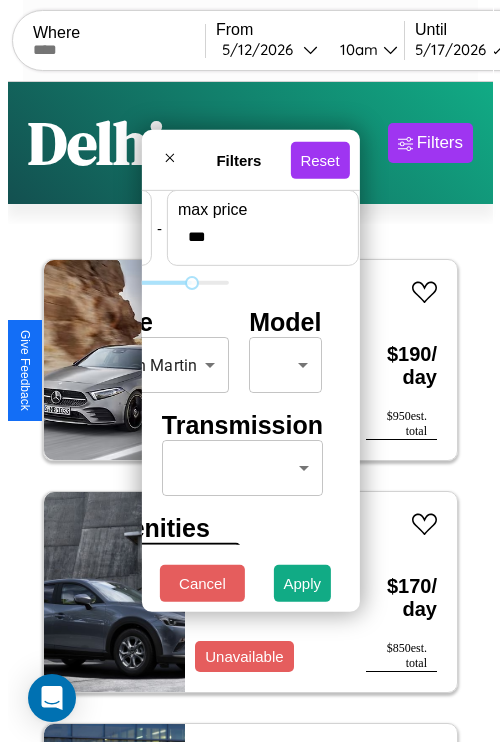 scroll, scrollTop: 59, scrollLeft: 0, axis: vertical 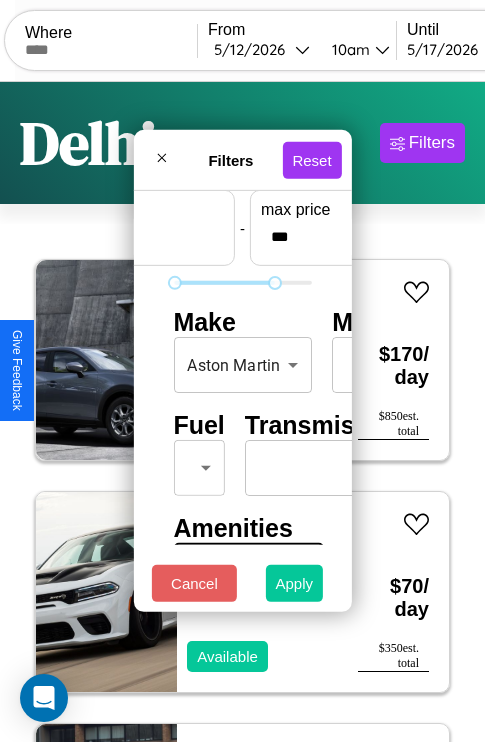 type on "*" 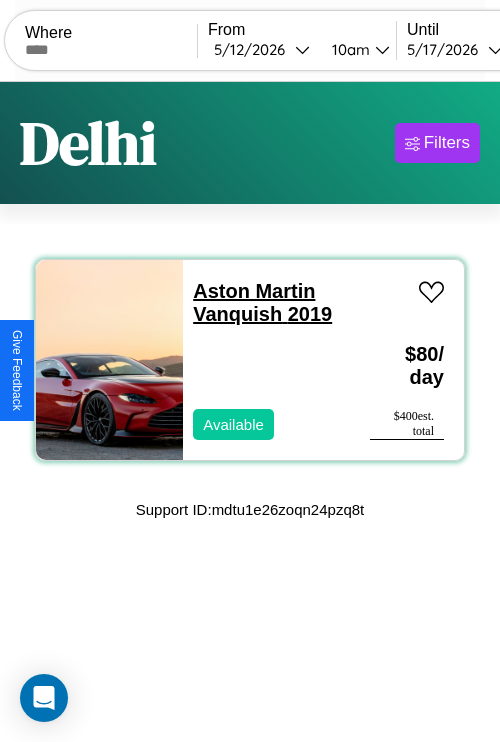 click on "Aston Martin   Vanquish   2019" at bounding box center [262, 302] 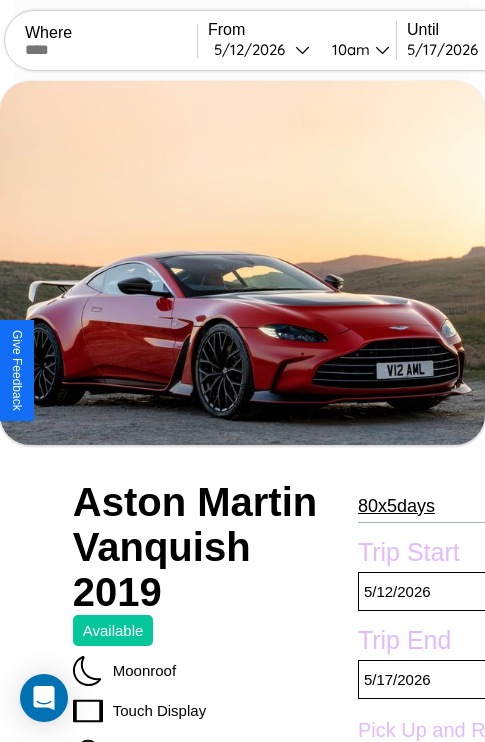 scroll, scrollTop: 710, scrollLeft: 64, axis: both 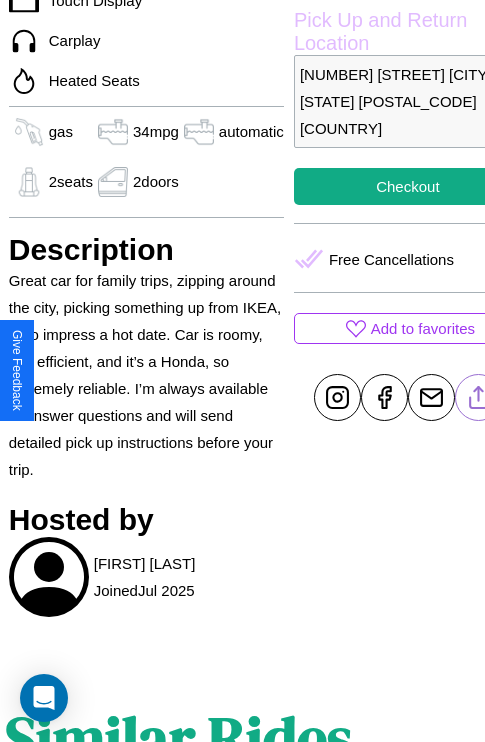 click 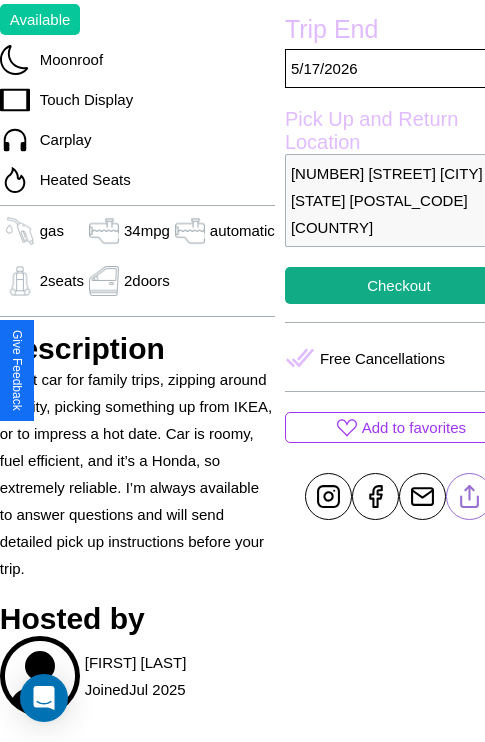 scroll, scrollTop: 499, scrollLeft: 84, axis: both 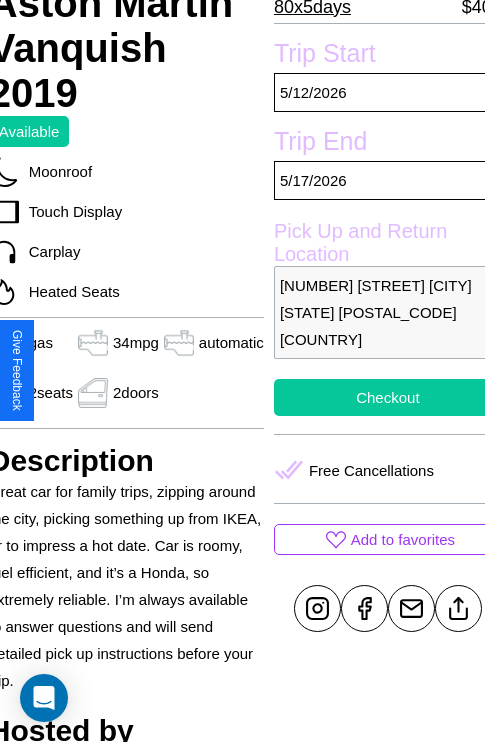 click on "Checkout" at bounding box center [388, 397] 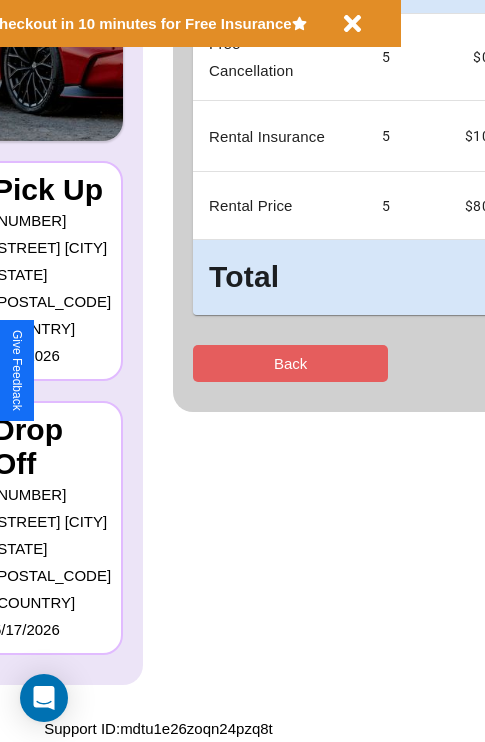 scroll, scrollTop: 0, scrollLeft: 0, axis: both 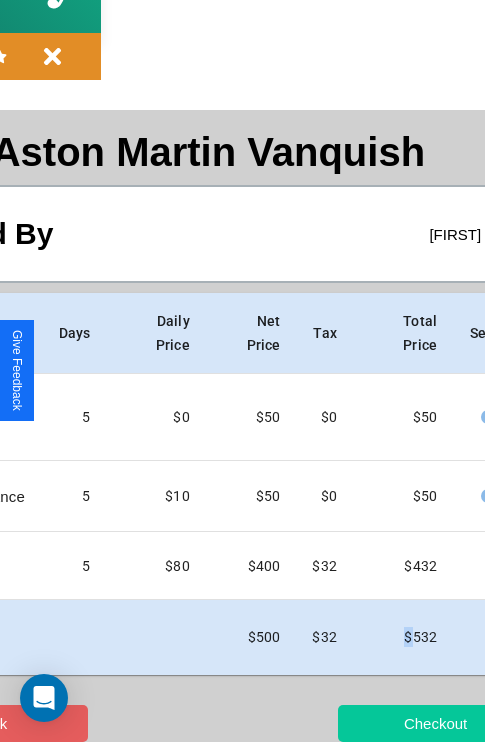 click on "Checkout" at bounding box center (435, 723) 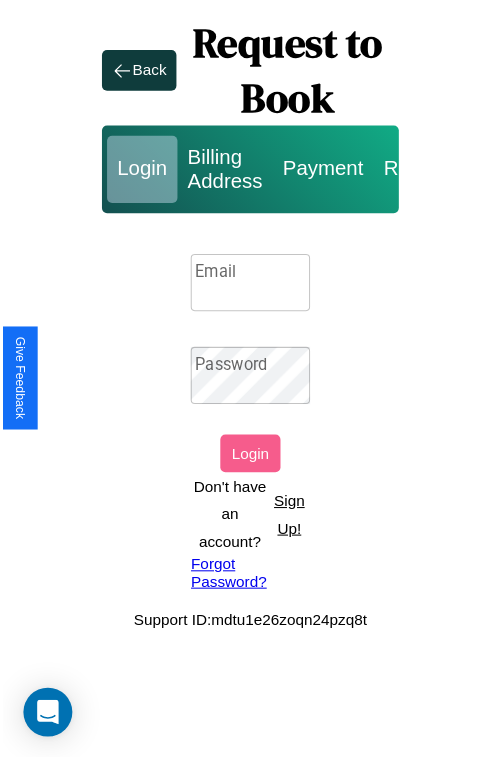 scroll, scrollTop: 0, scrollLeft: 0, axis: both 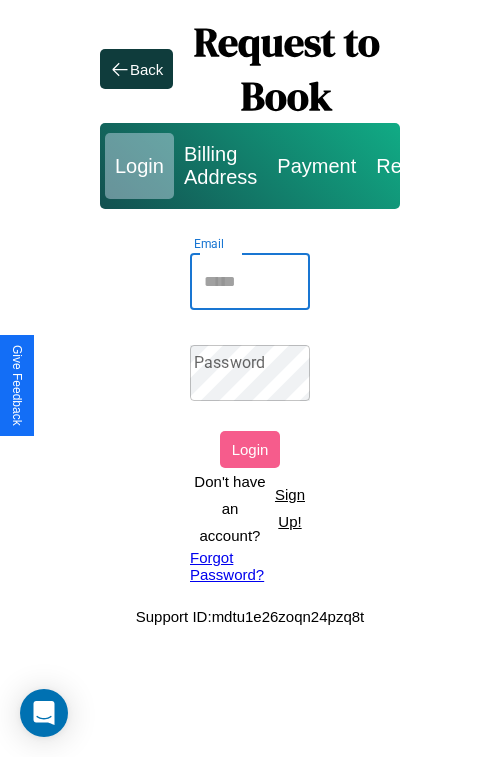 click on "Email" at bounding box center (250, 282) 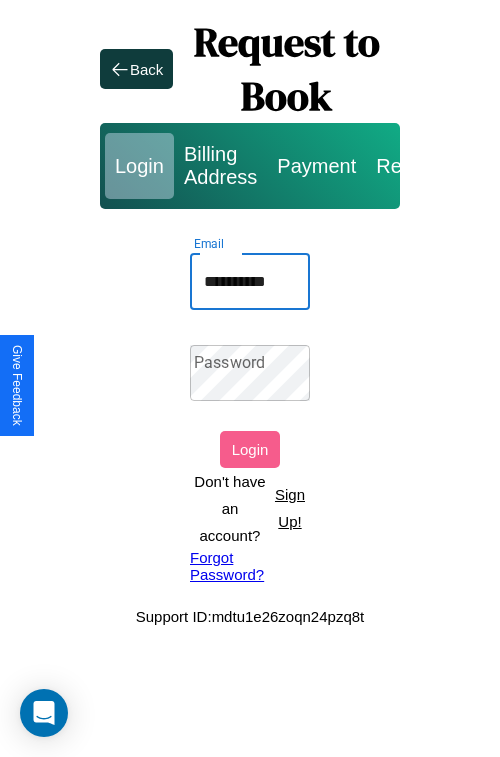 type on "**********" 